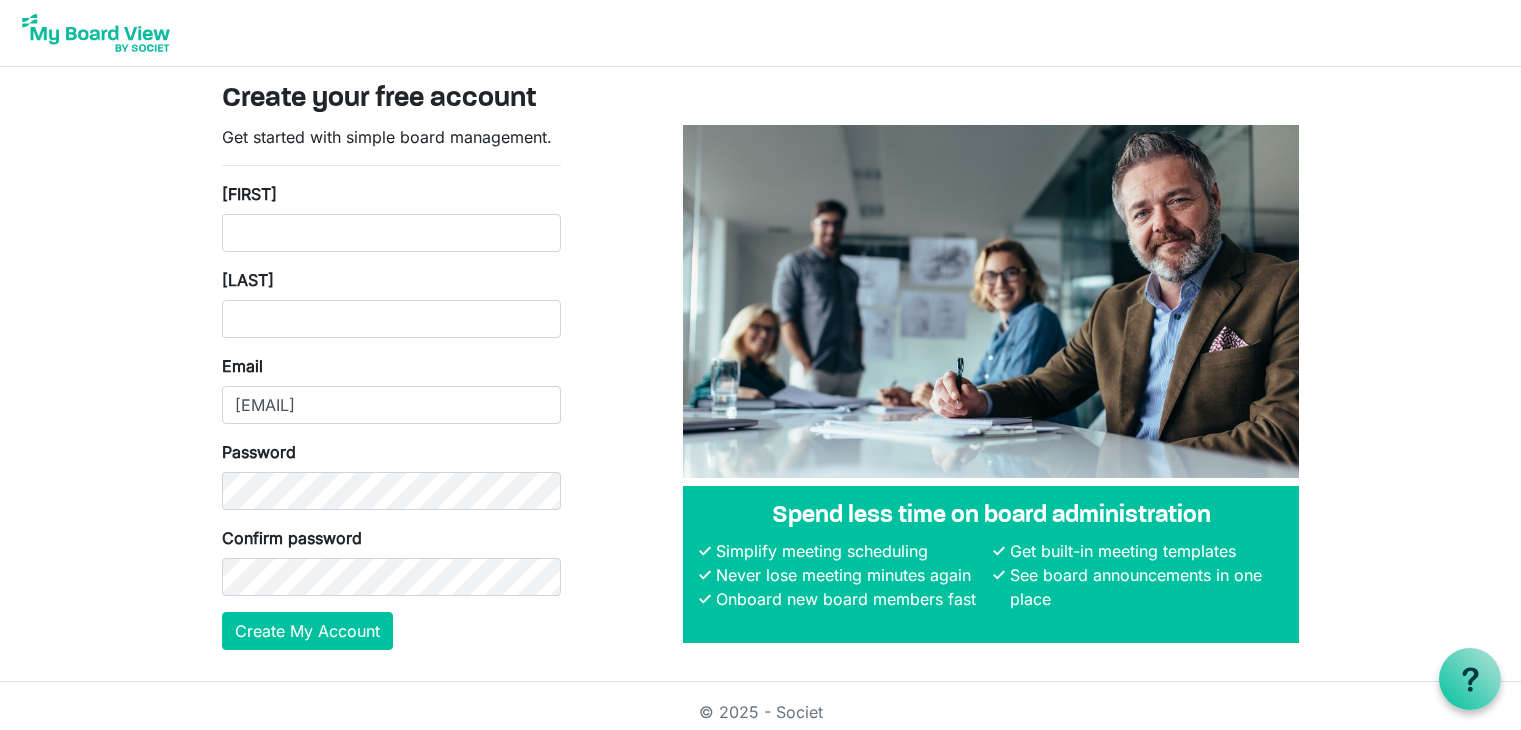 scroll, scrollTop: 0, scrollLeft: 0, axis: both 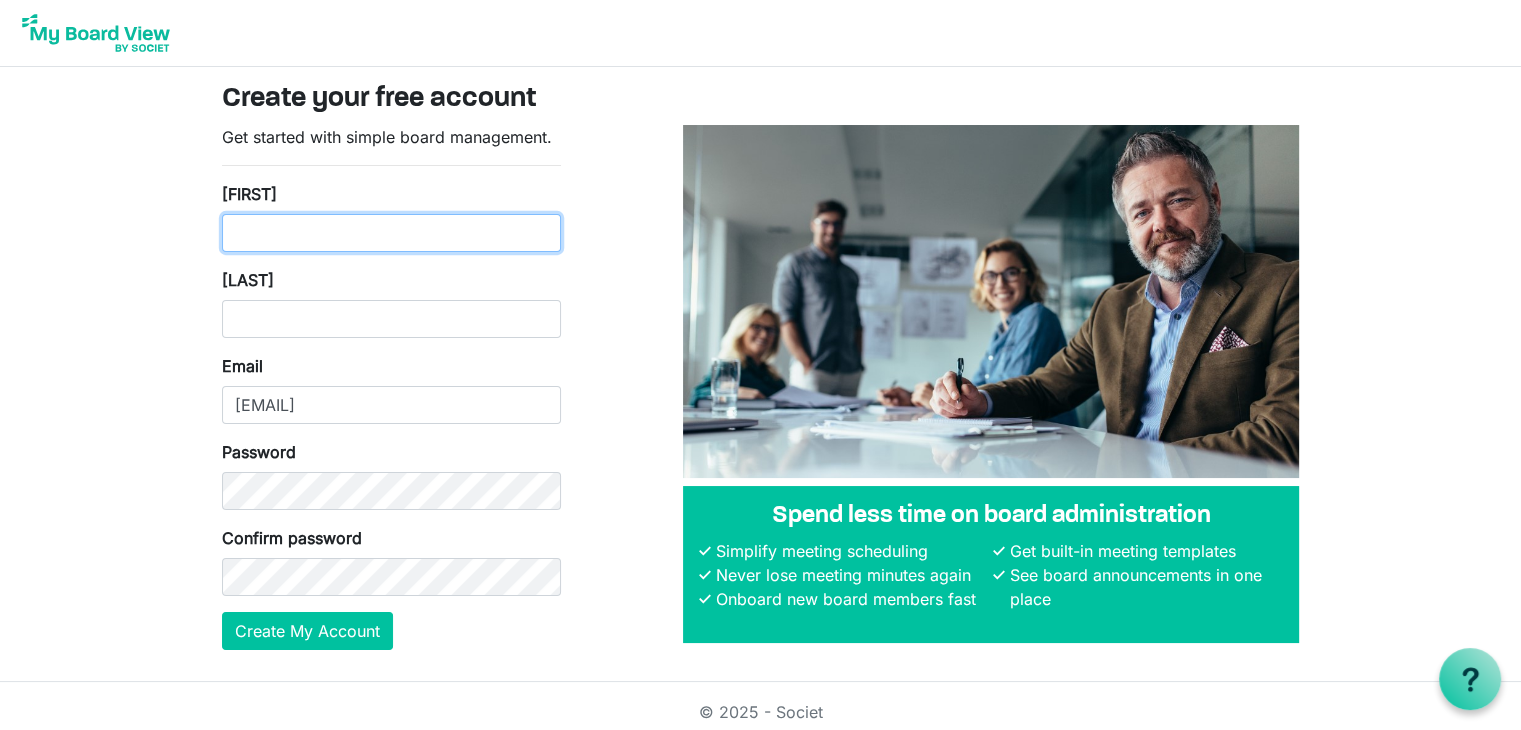 click on "[FIRST]" at bounding box center [391, 233] 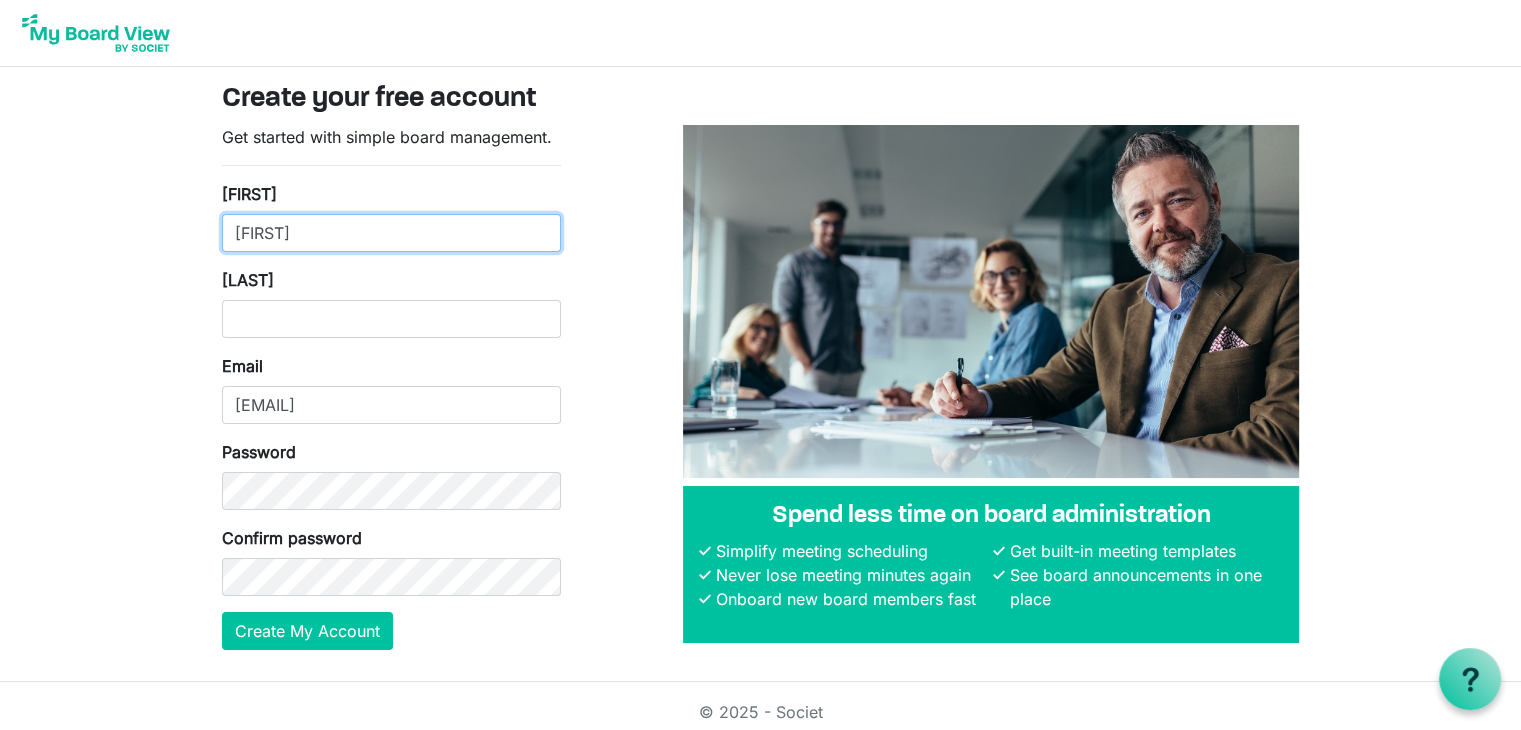type on "[FIRST]" 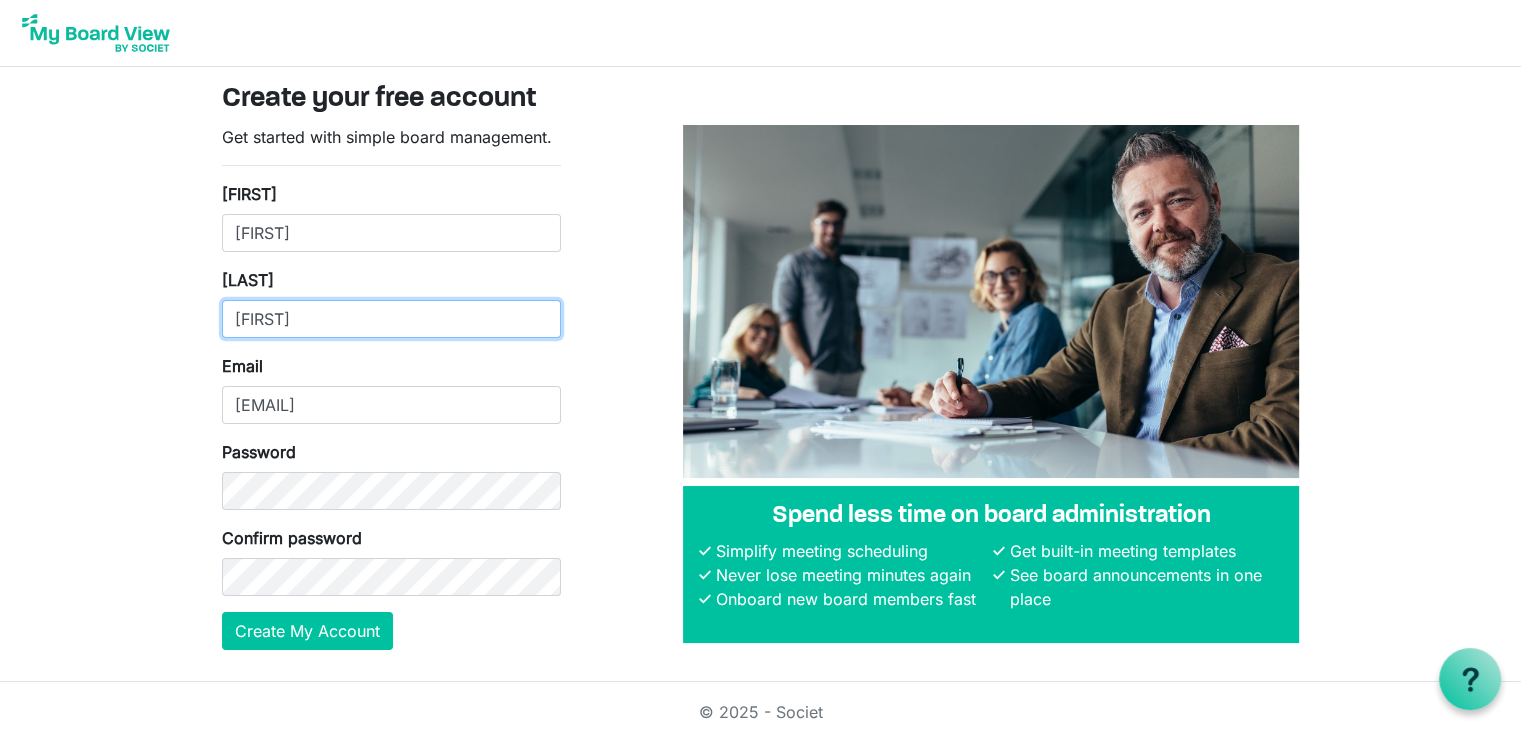 type on "[LAST]" 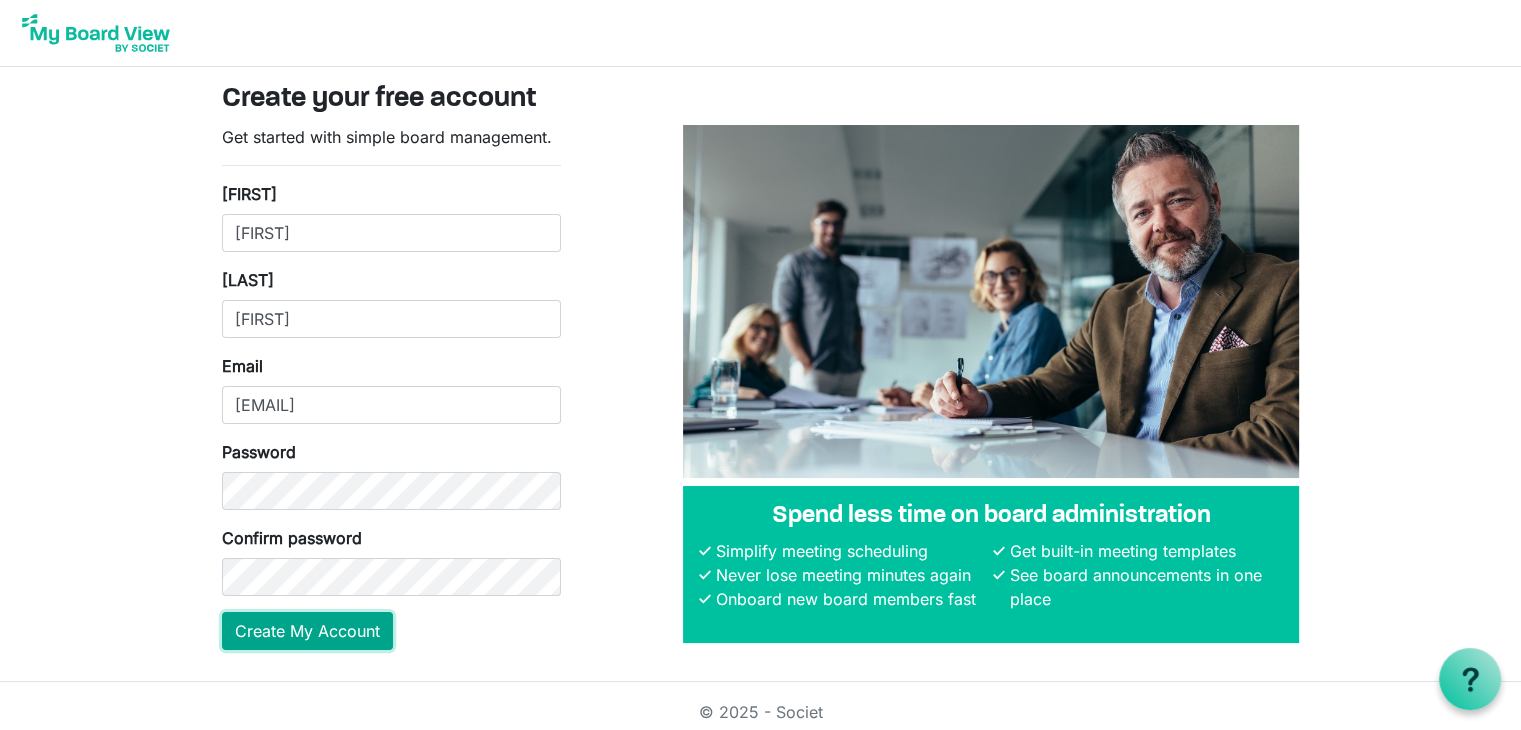 click on "Create My Account" at bounding box center (307, 631) 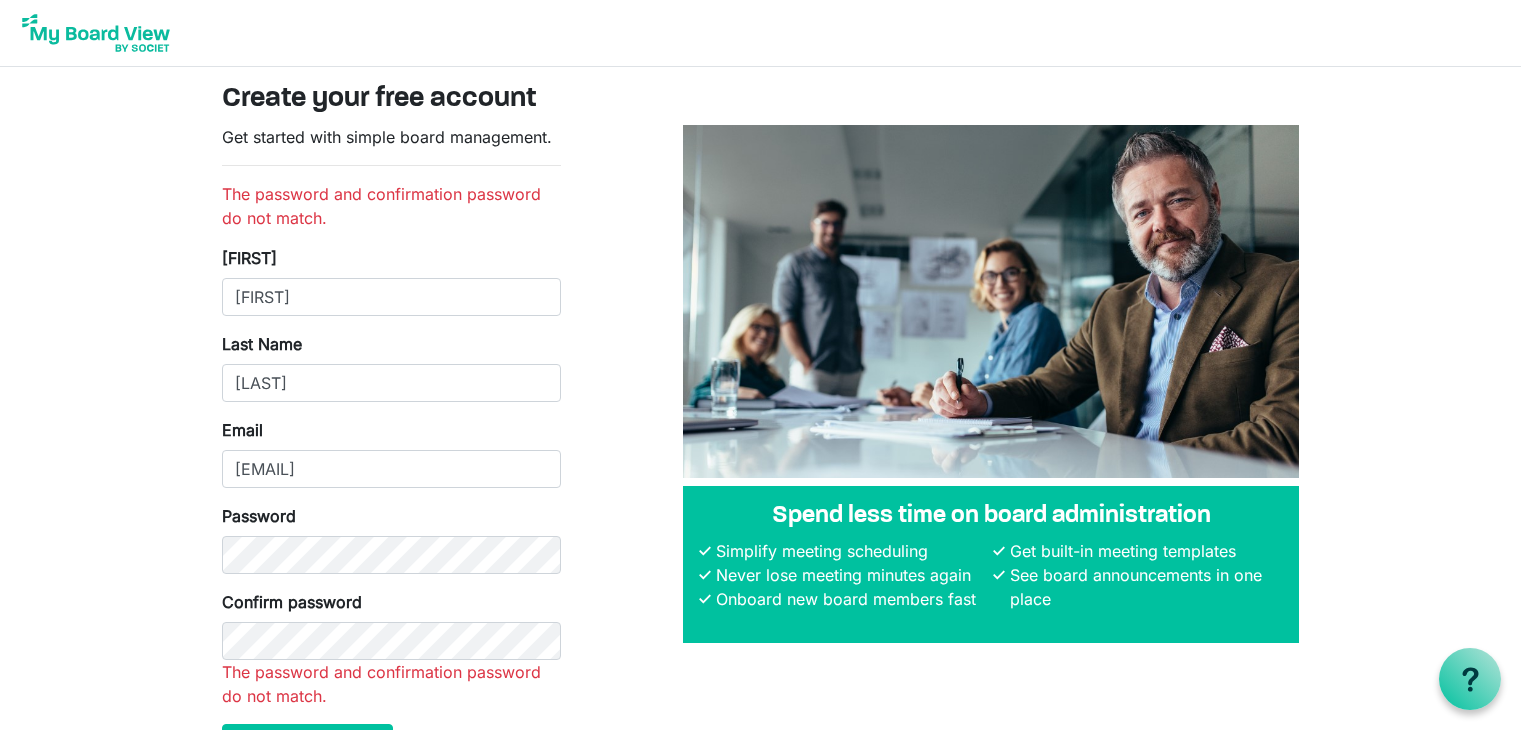 scroll, scrollTop: 0, scrollLeft: 0, axis: both 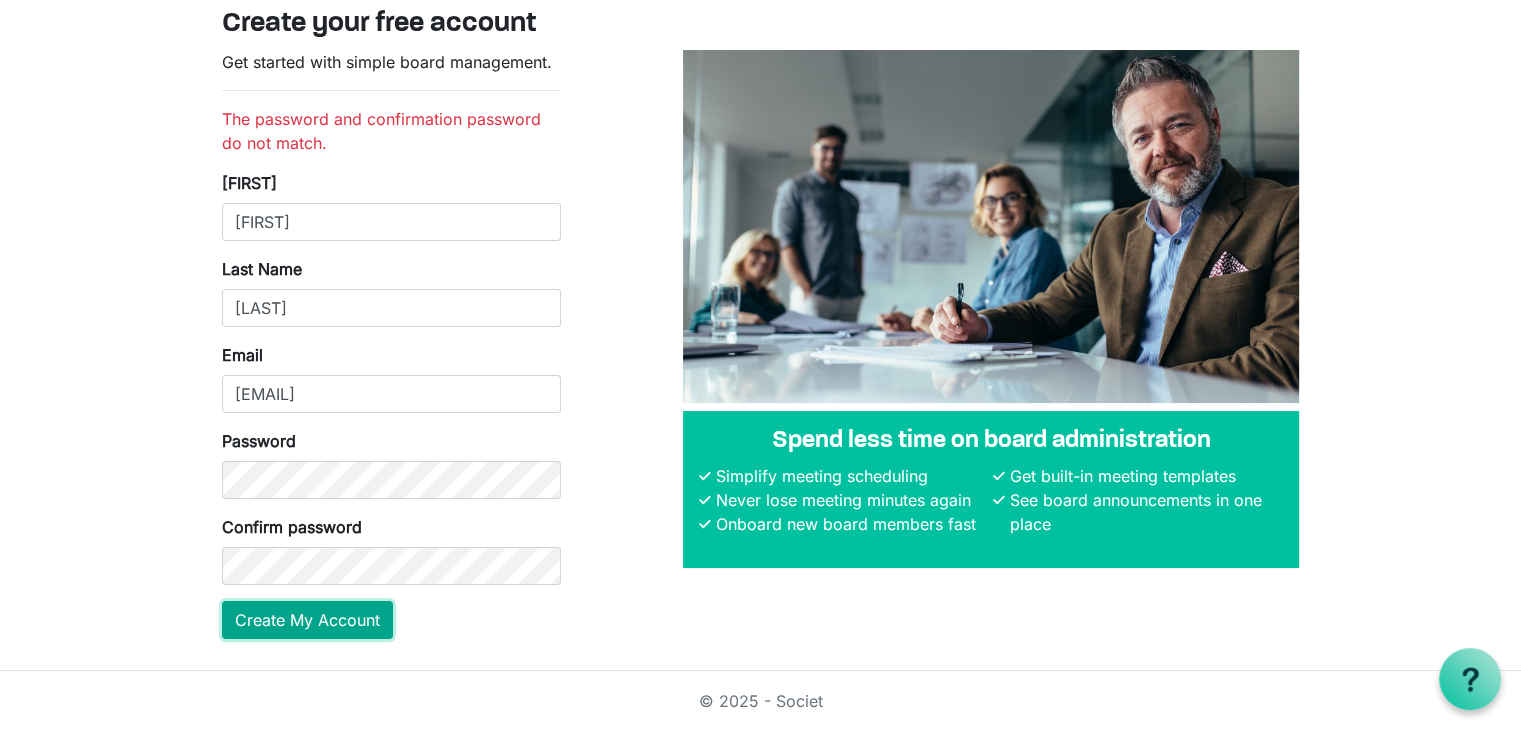 click on "Create your free account
Get started with simple board management.
The password and confirmation password do not match.
First Name
Jacqueline
Last Name
Edaakie
Email
jedaakierdn@gmail.com
Password
Confirm password
Create My Account
Spend less time on board administration
Simplify meeting scheduling
Never lose meeting minutes again
Onboard new board members fast
Get built-in meeting templates" at bounding box center (761, 331) 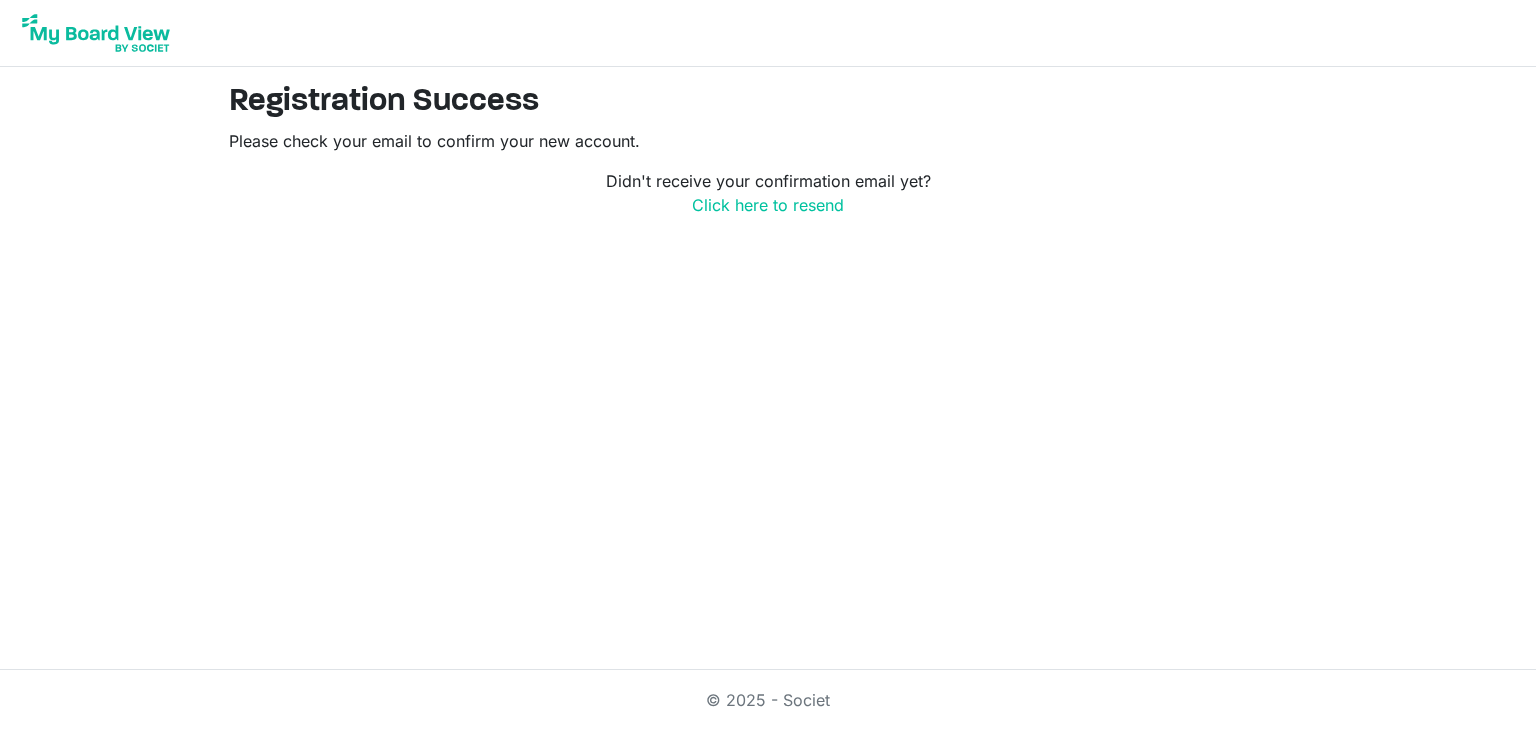 scroll, scrollTop: 0, scrollLeft: 0, axis: both 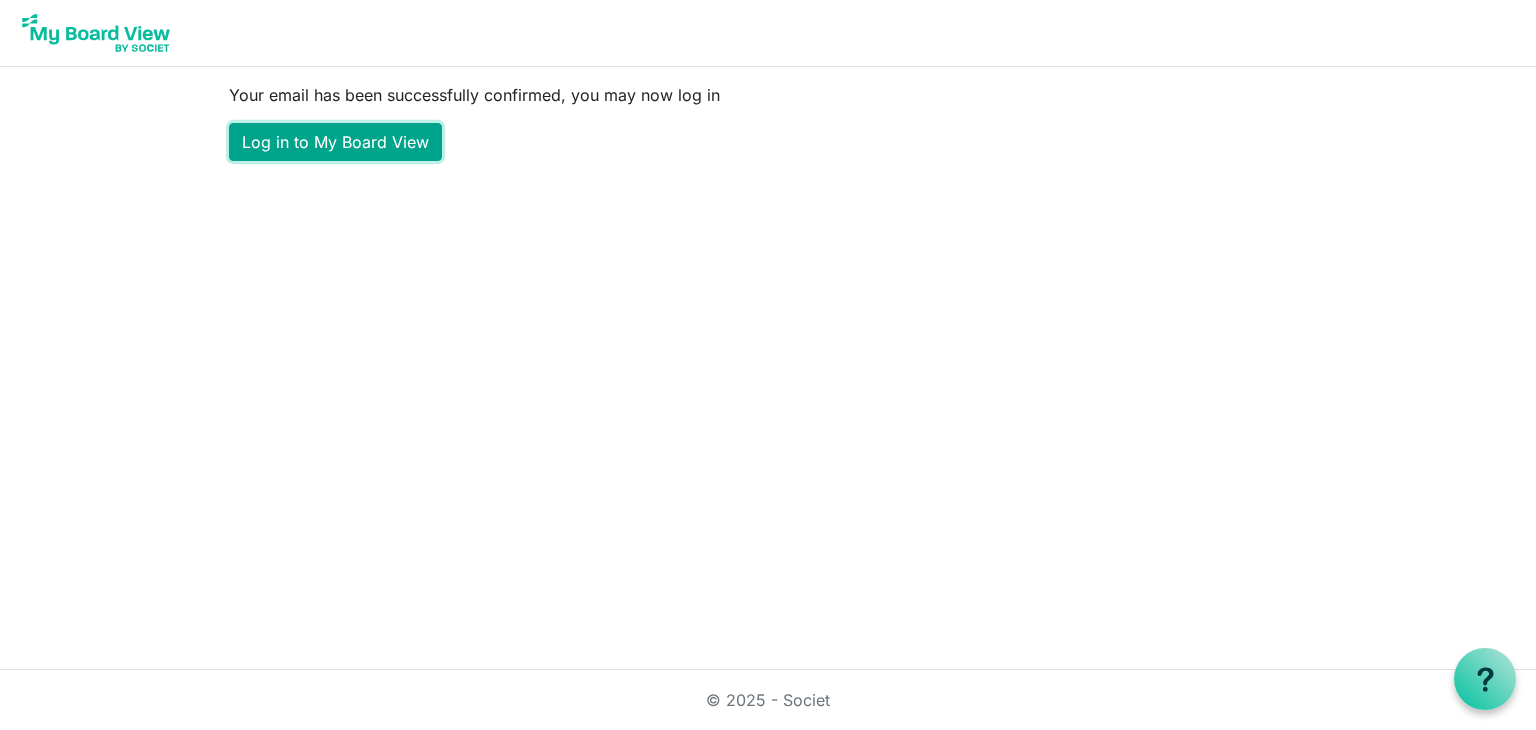 click on "Log in to My Board View" at bounding box center [335, 142] 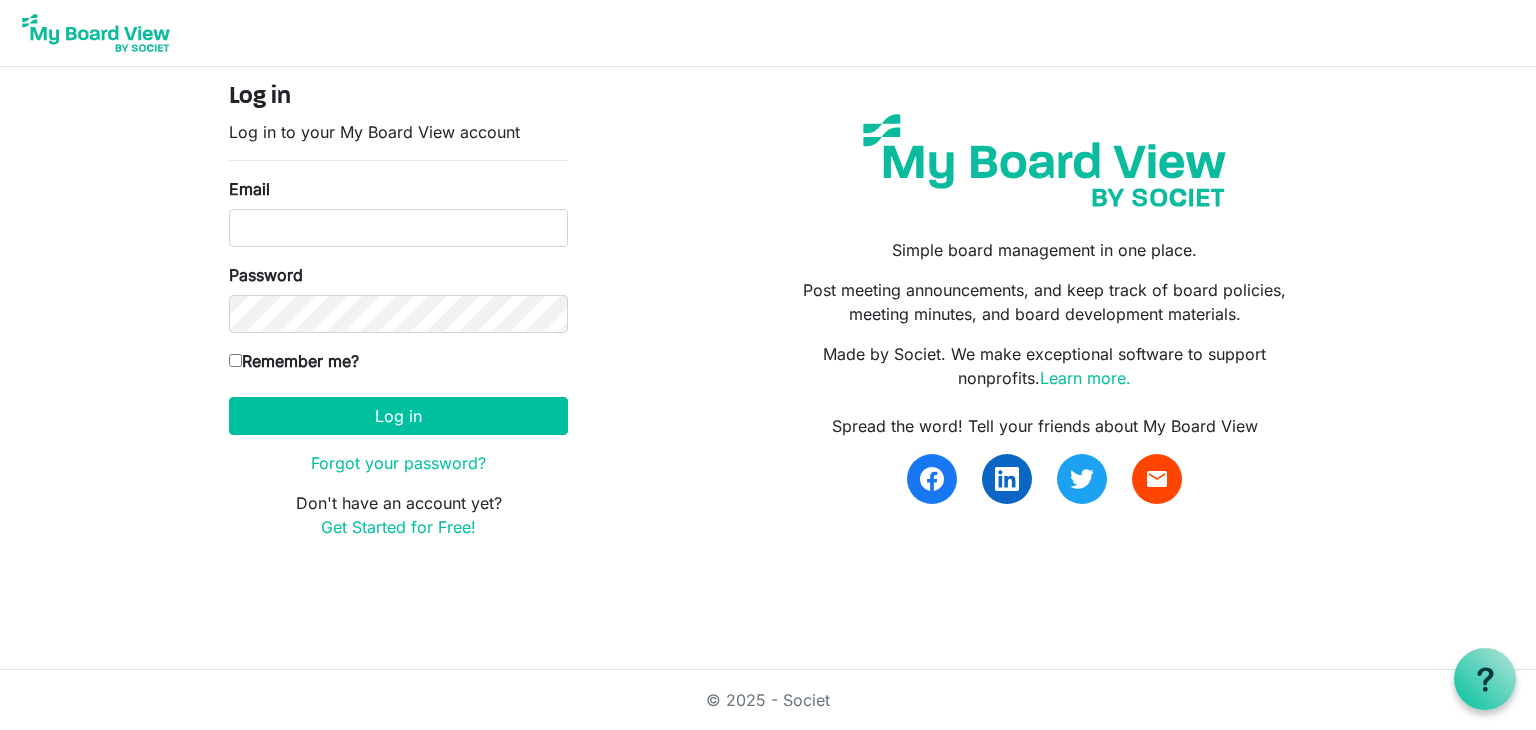 scroll, scrollTop: 0, scrollLeft: 0, axis: both 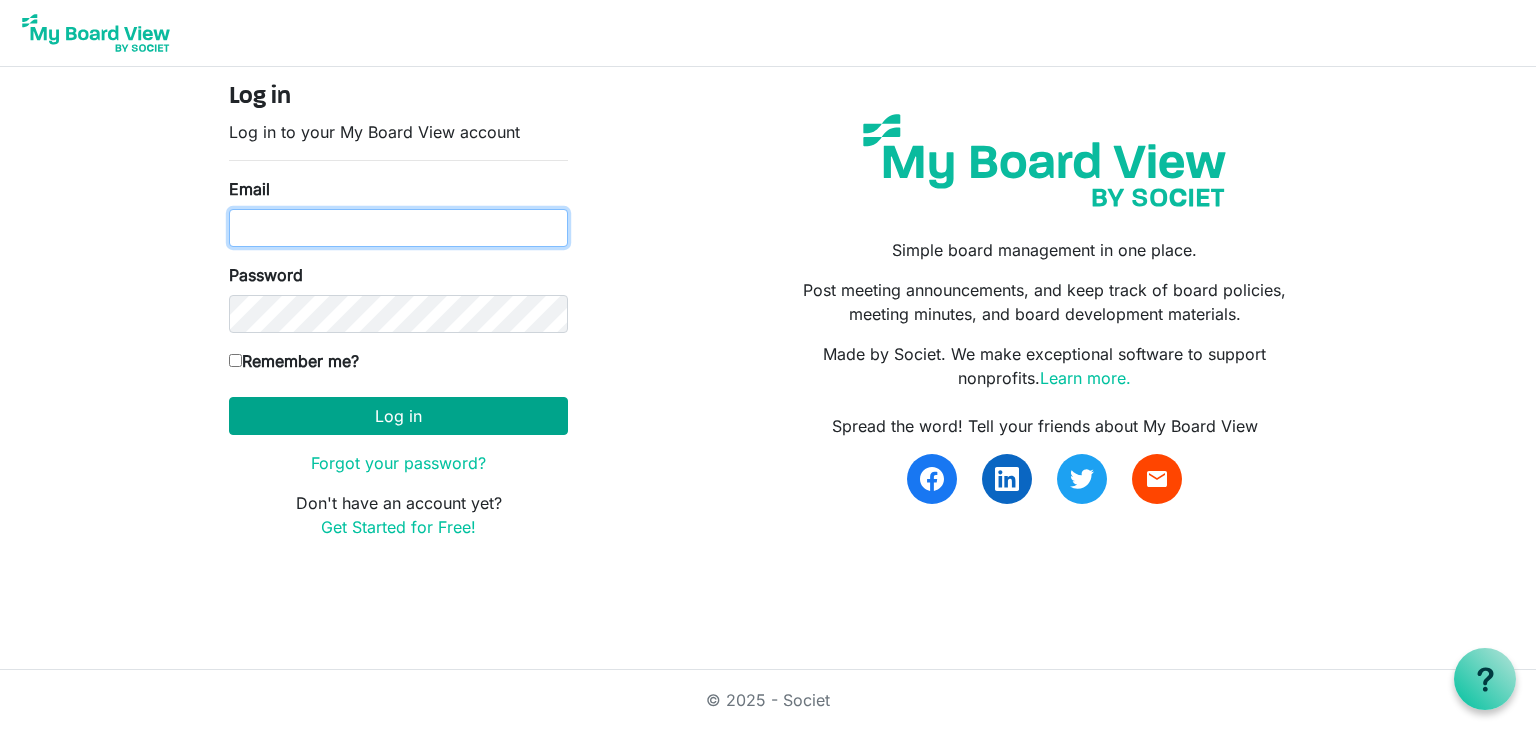 type on "[USERNAME]@example.com" 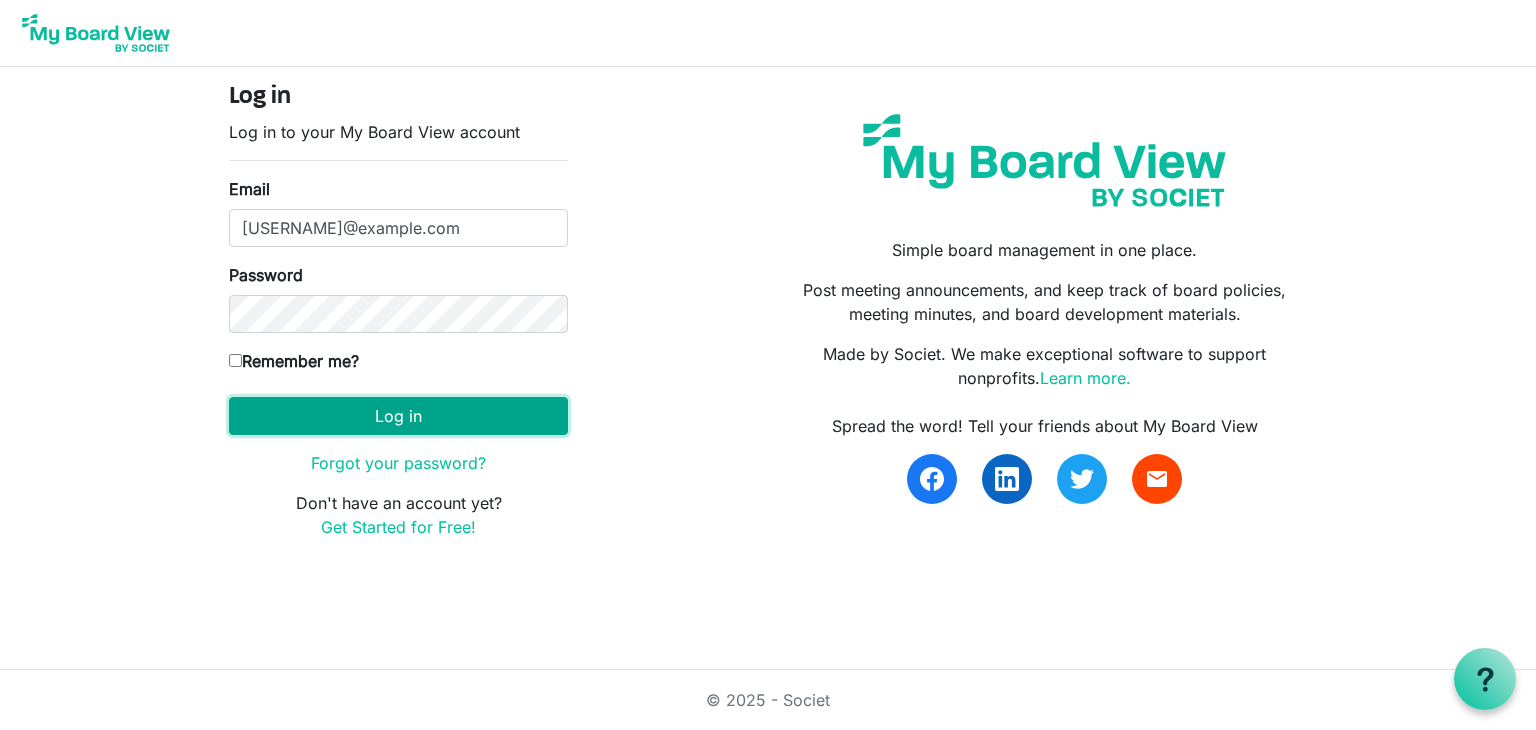 click on "Log in" at bounding box center [398, 416] 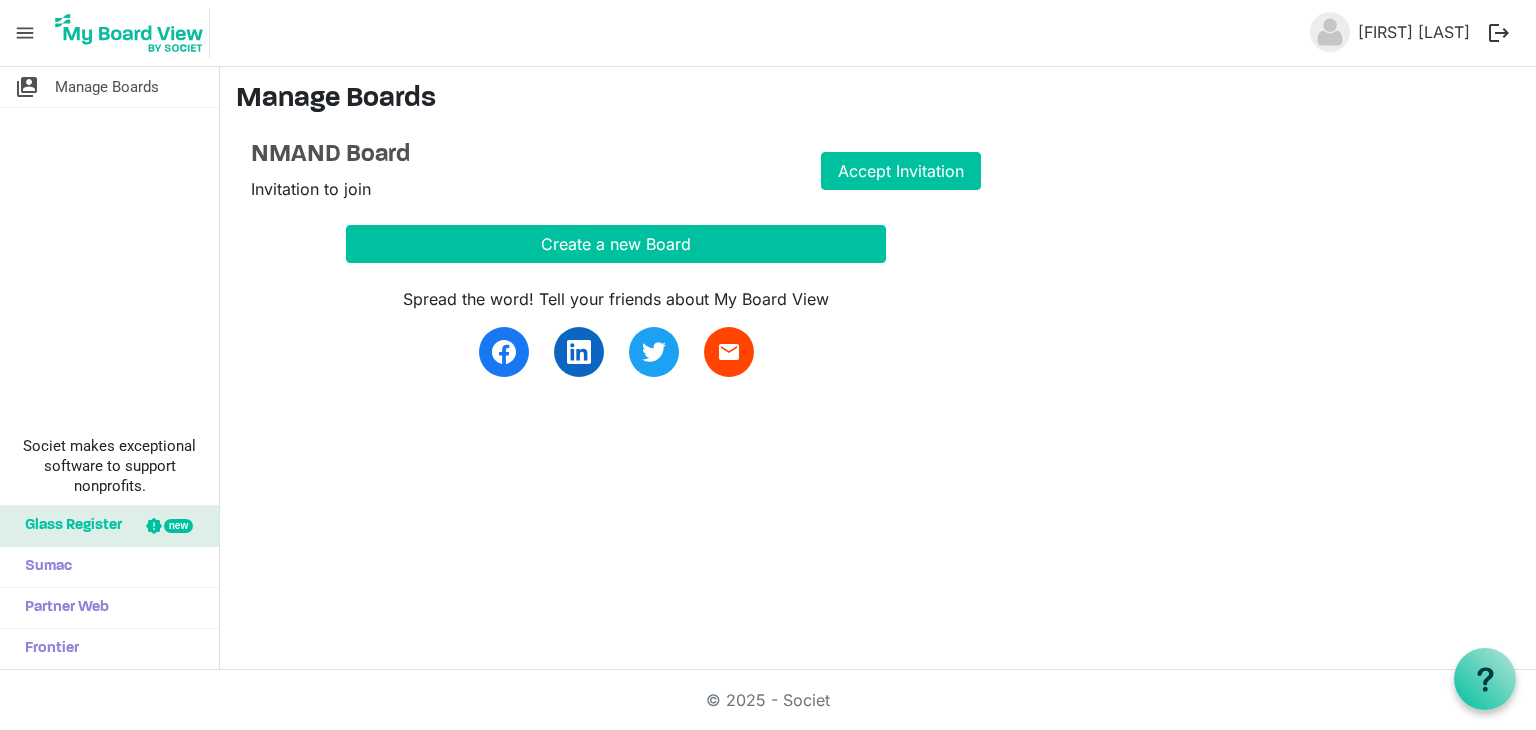 scroll, scrollTop: 0, scrollLeft: 0, axis: both 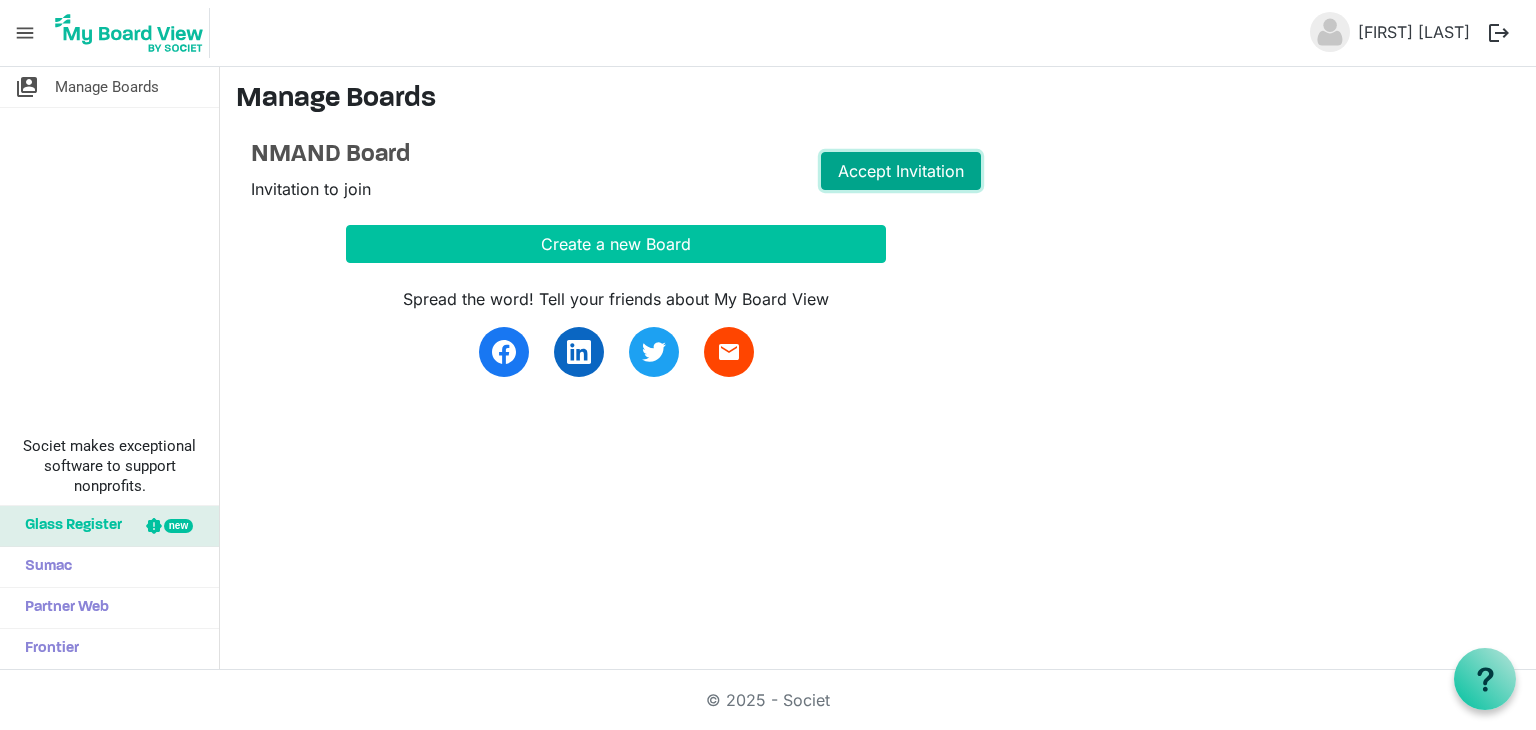 click on "Accept Invitation" at bounding box center (901, 171) 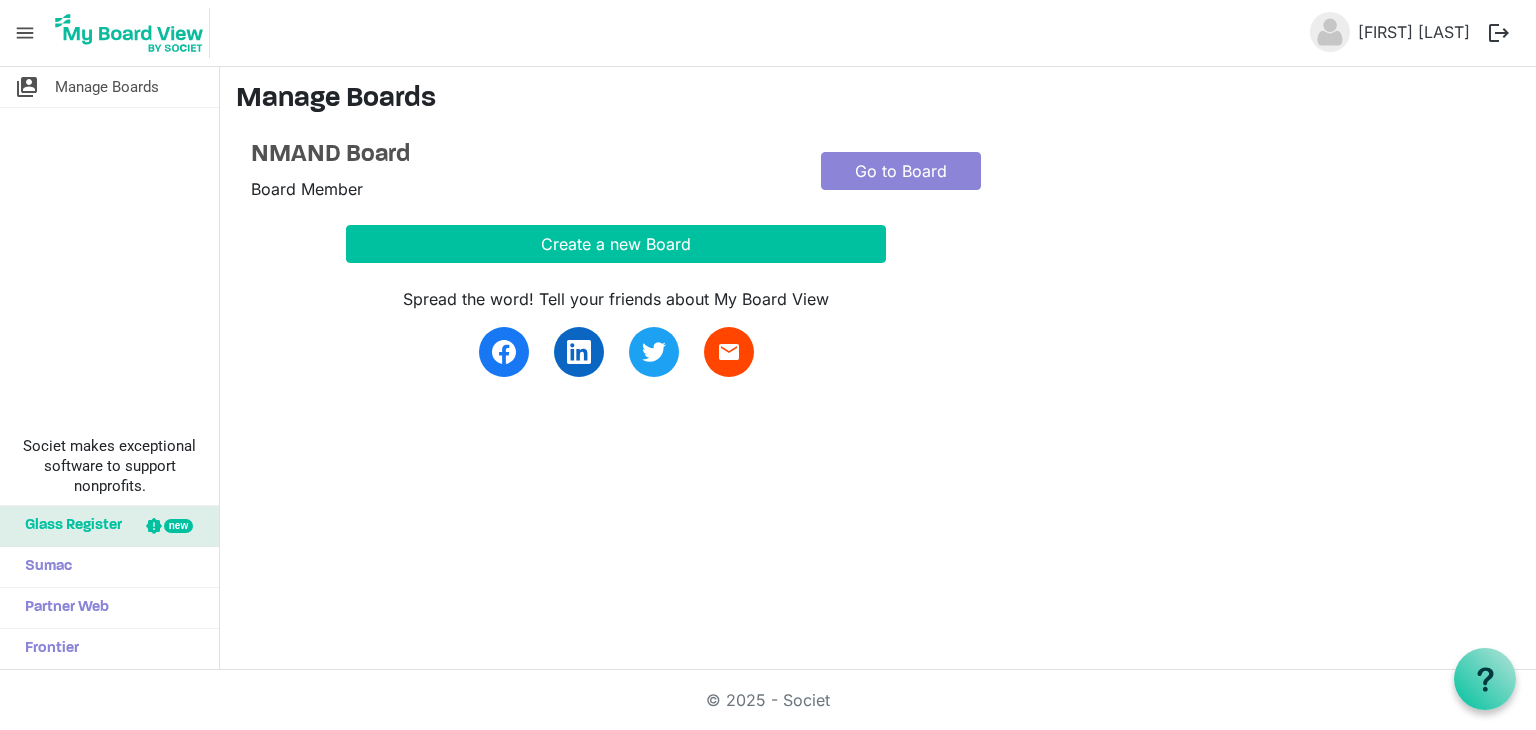 scroll, scrollTop: 0, scrollLeft: 0, axis: both 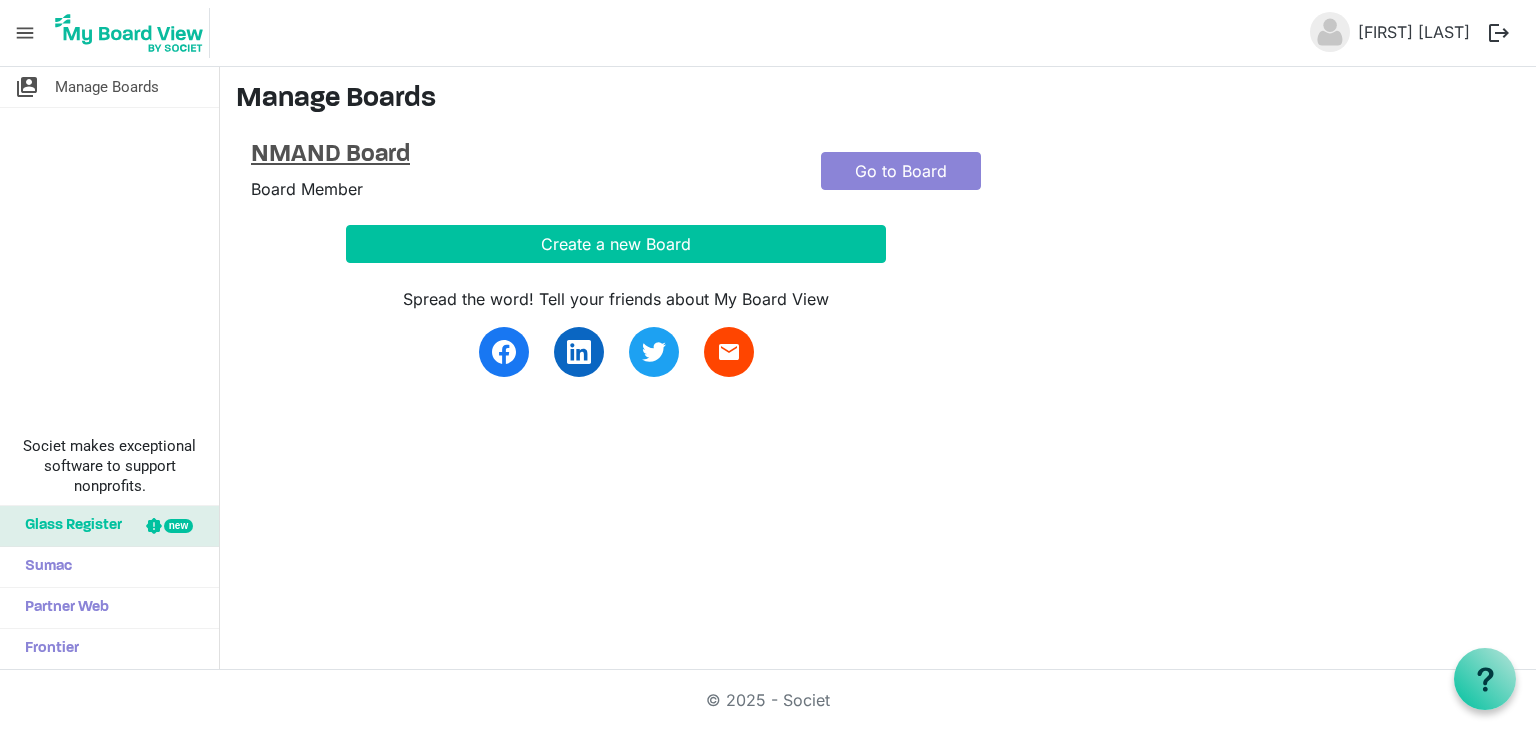 click on "NMAND Board" at bounding box center [521, 155] 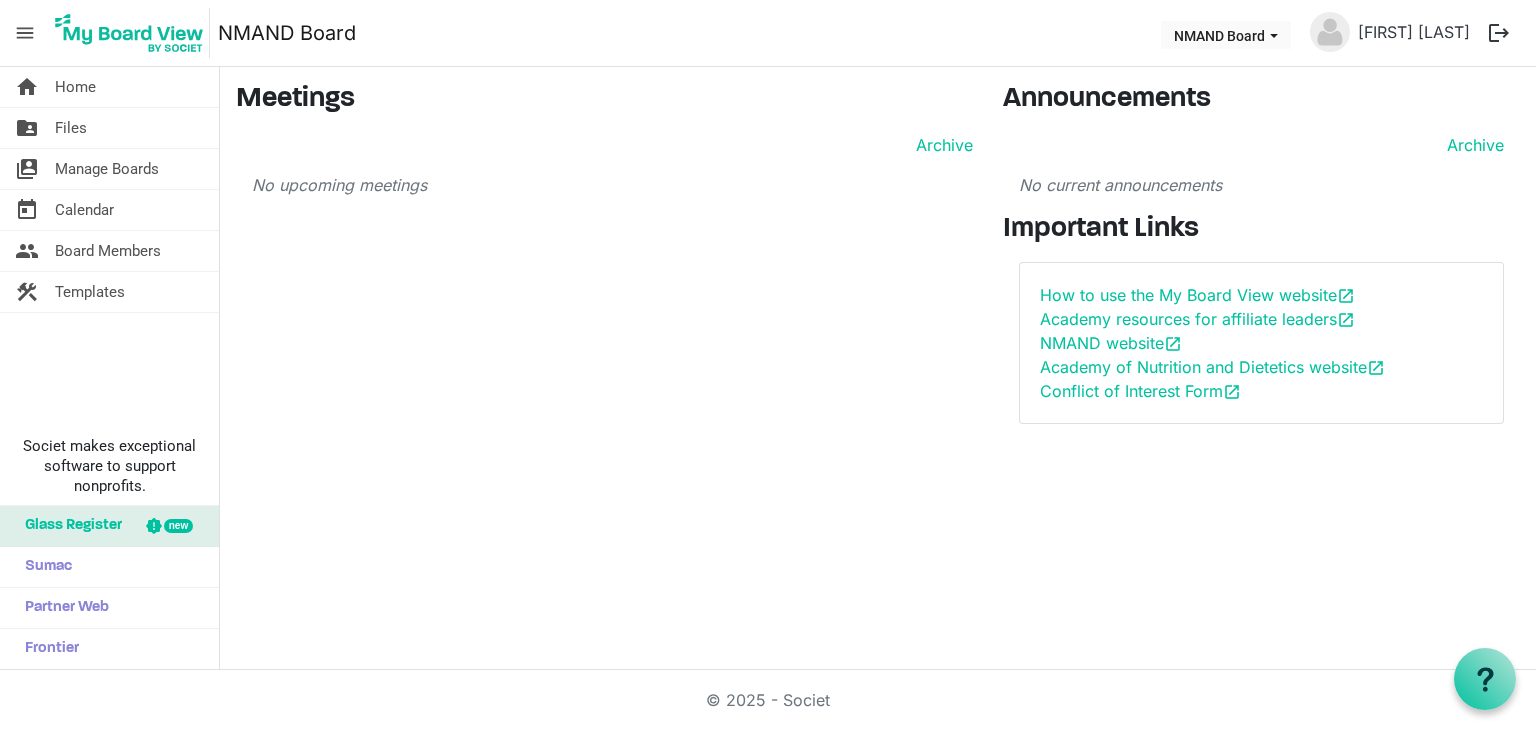 scroll, scrollTop: 0, scrollLeft: 0, axis: both 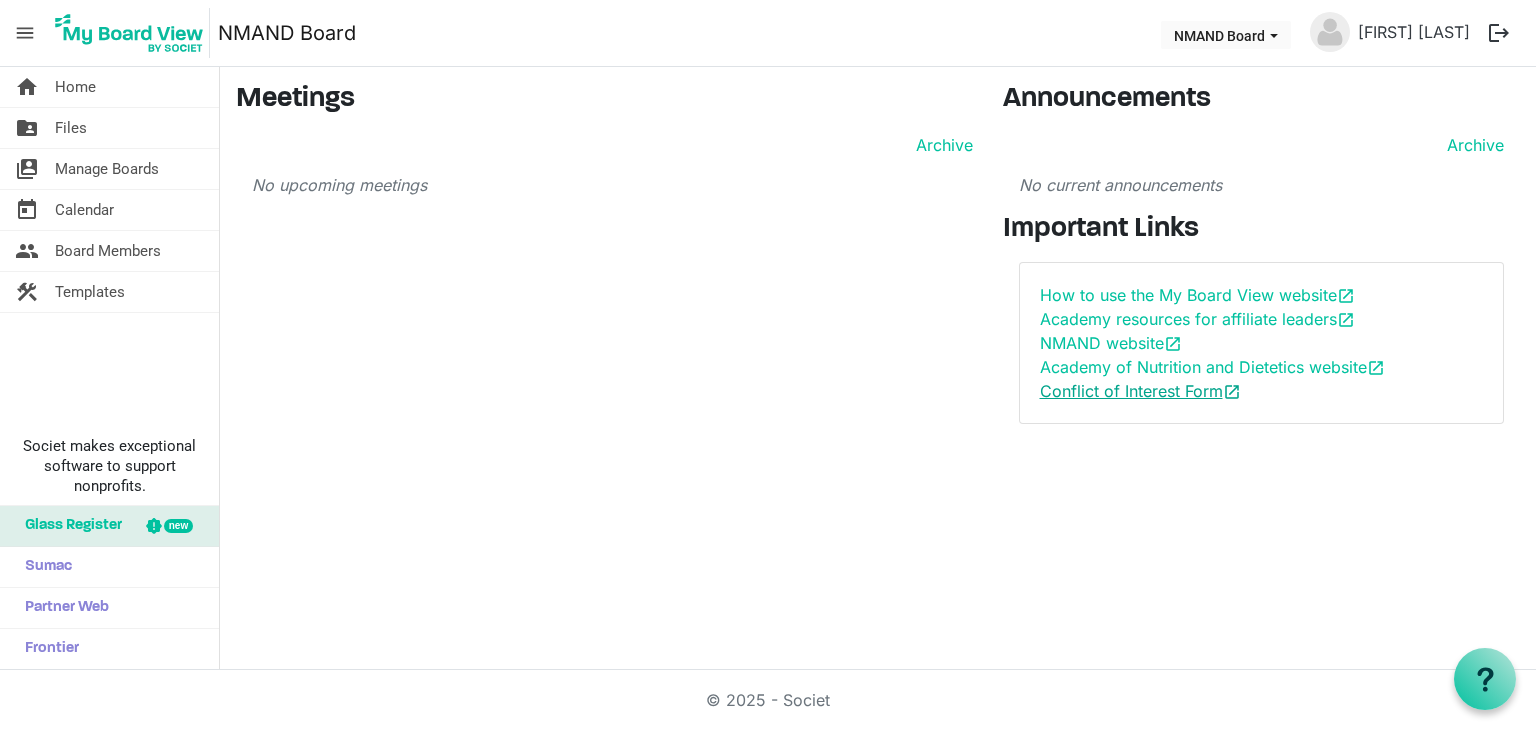 click on "Conflict of Interest Form  open_in_new" at bounding box center (1140, 391) 